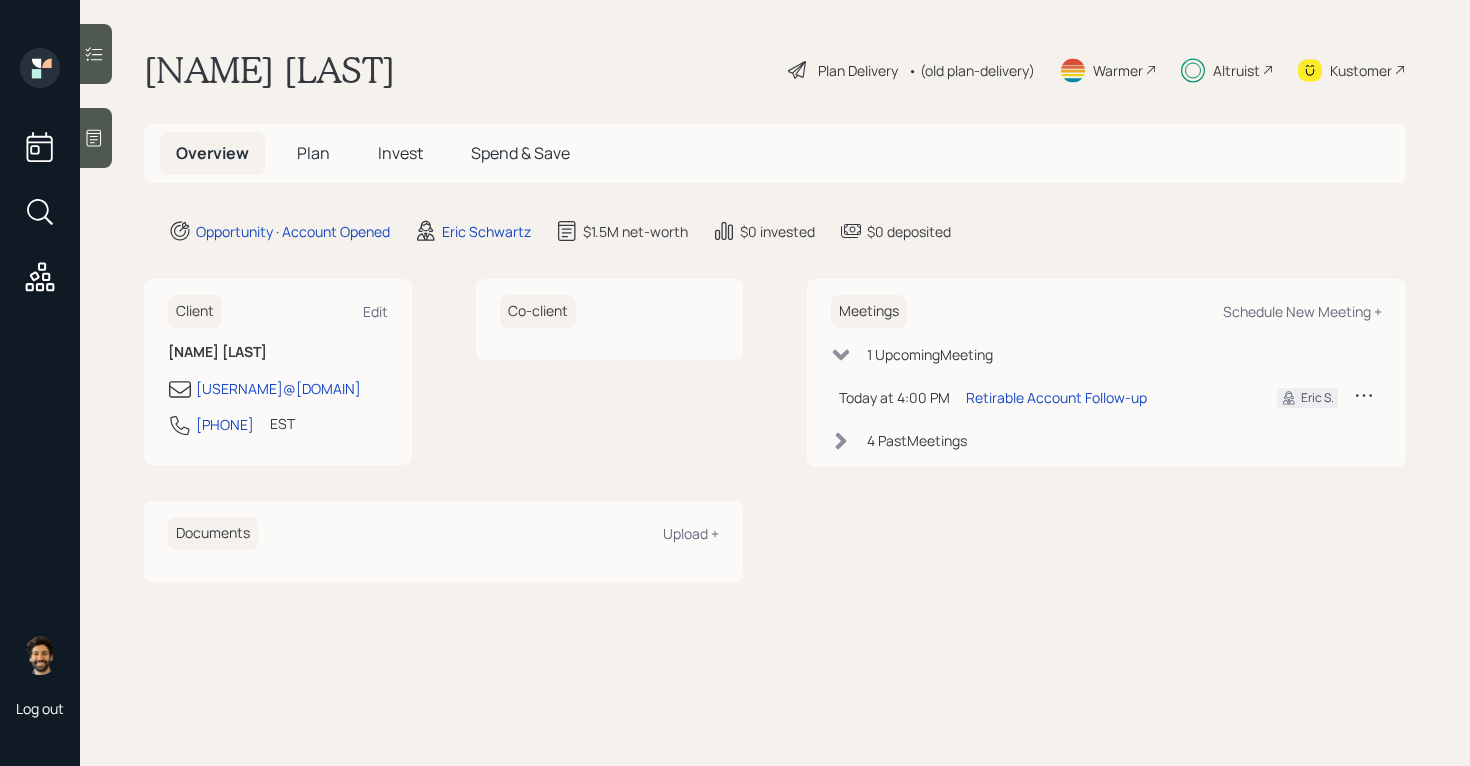 scroll, scrollTop: 0, scrollLeft: 0, axis: both 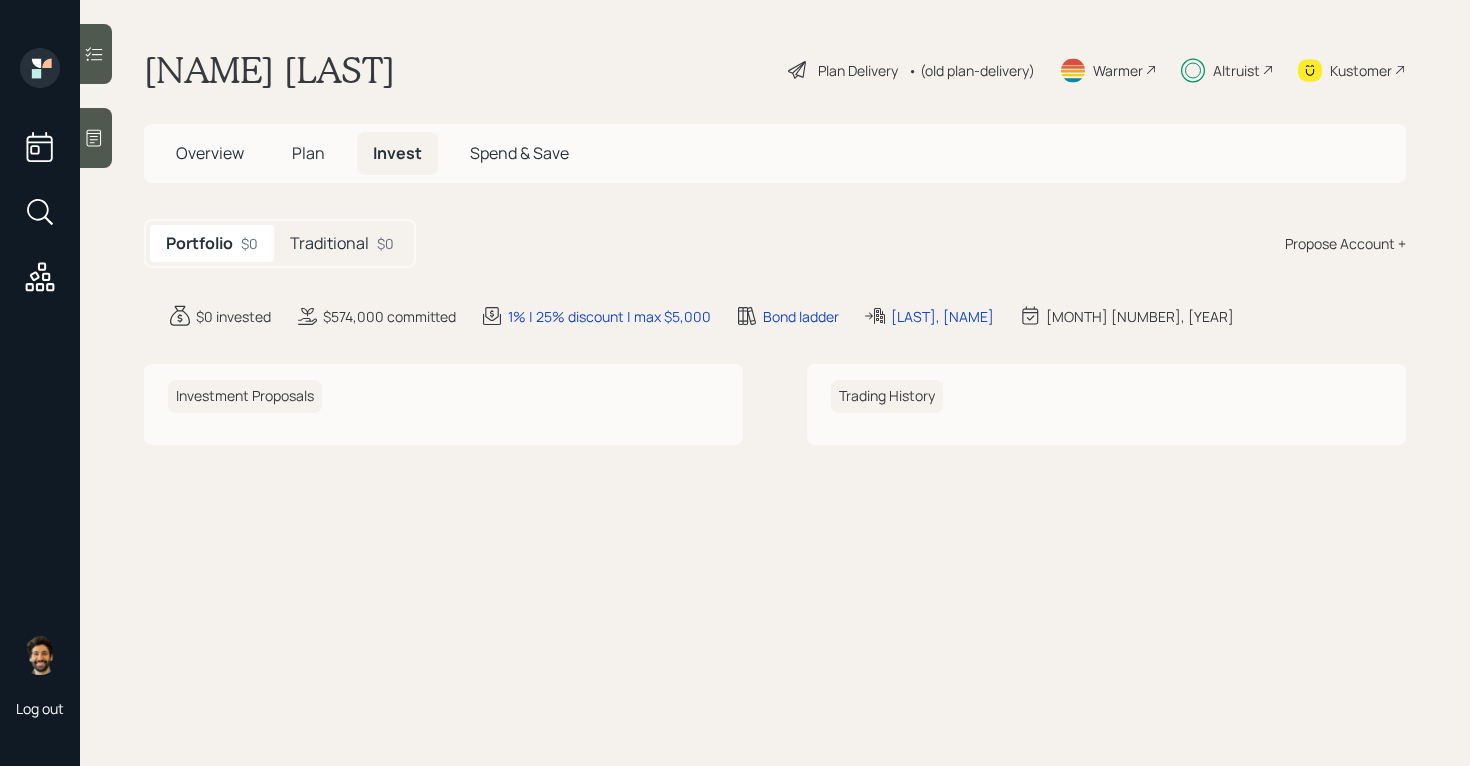 click on "Traditional $0" at bounding box center [342, 243] 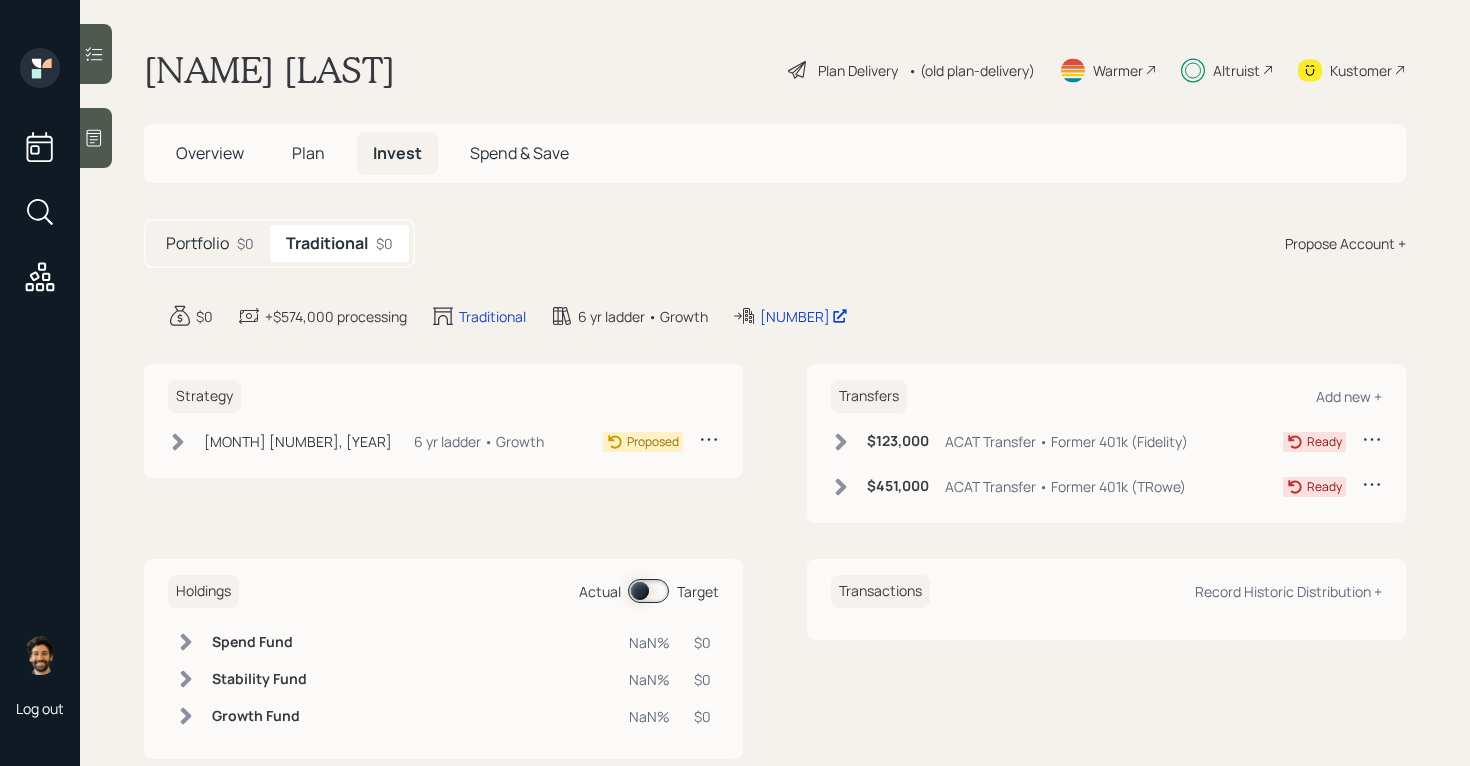 click on "6 yr ladder • Growth" at bounding box center [479, 441] 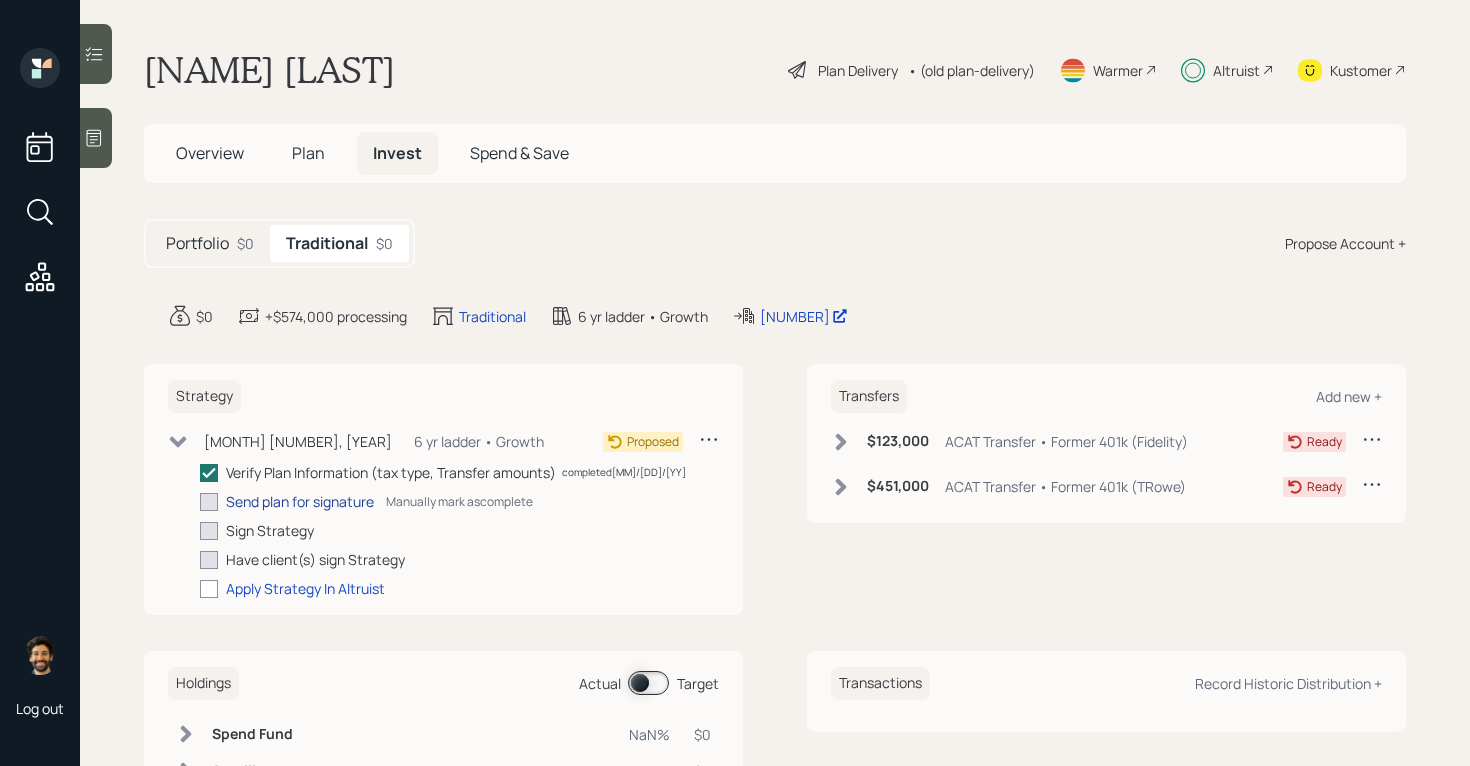 click on "Send plan for signature" at bounding box center [300, 501] 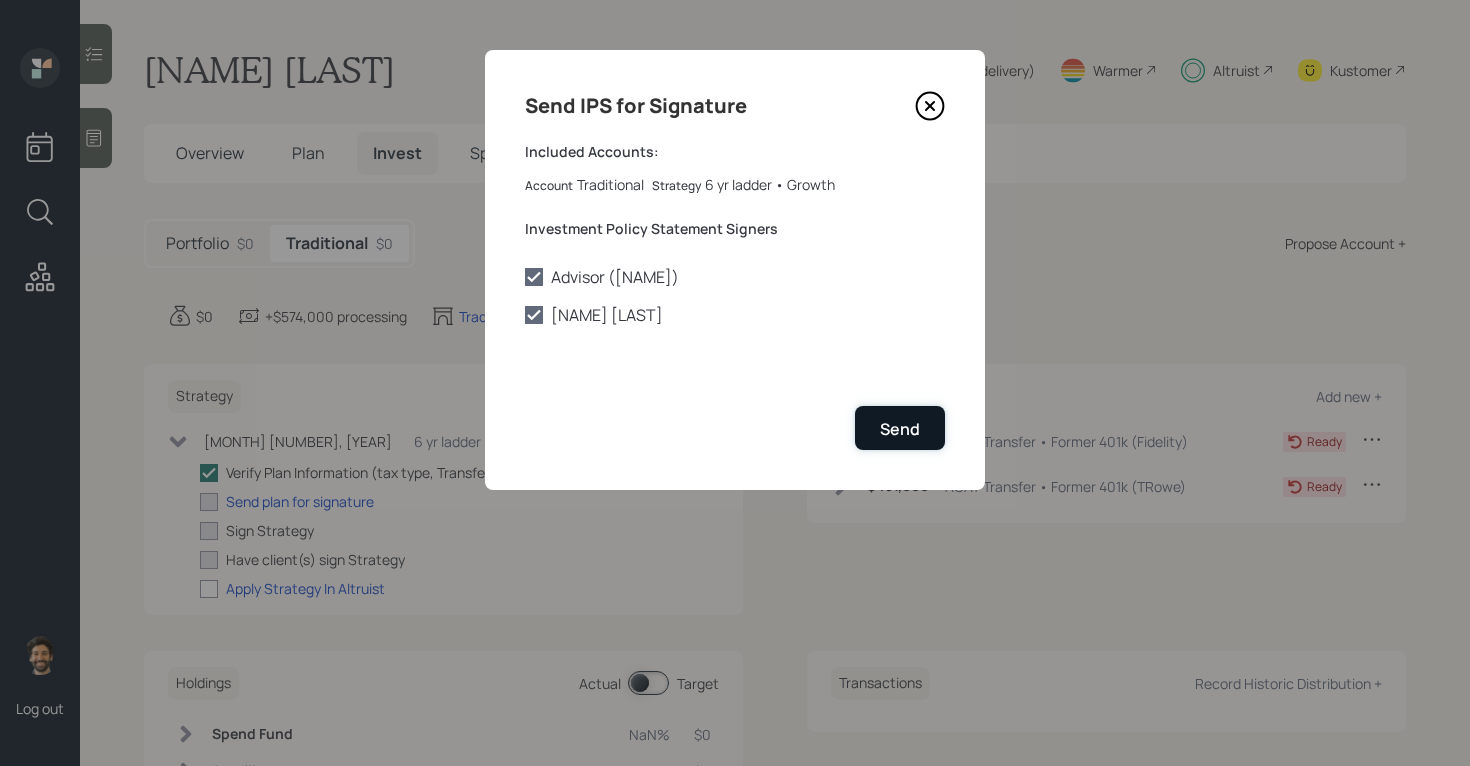 click on "Send" at bounding box center (900, 427) 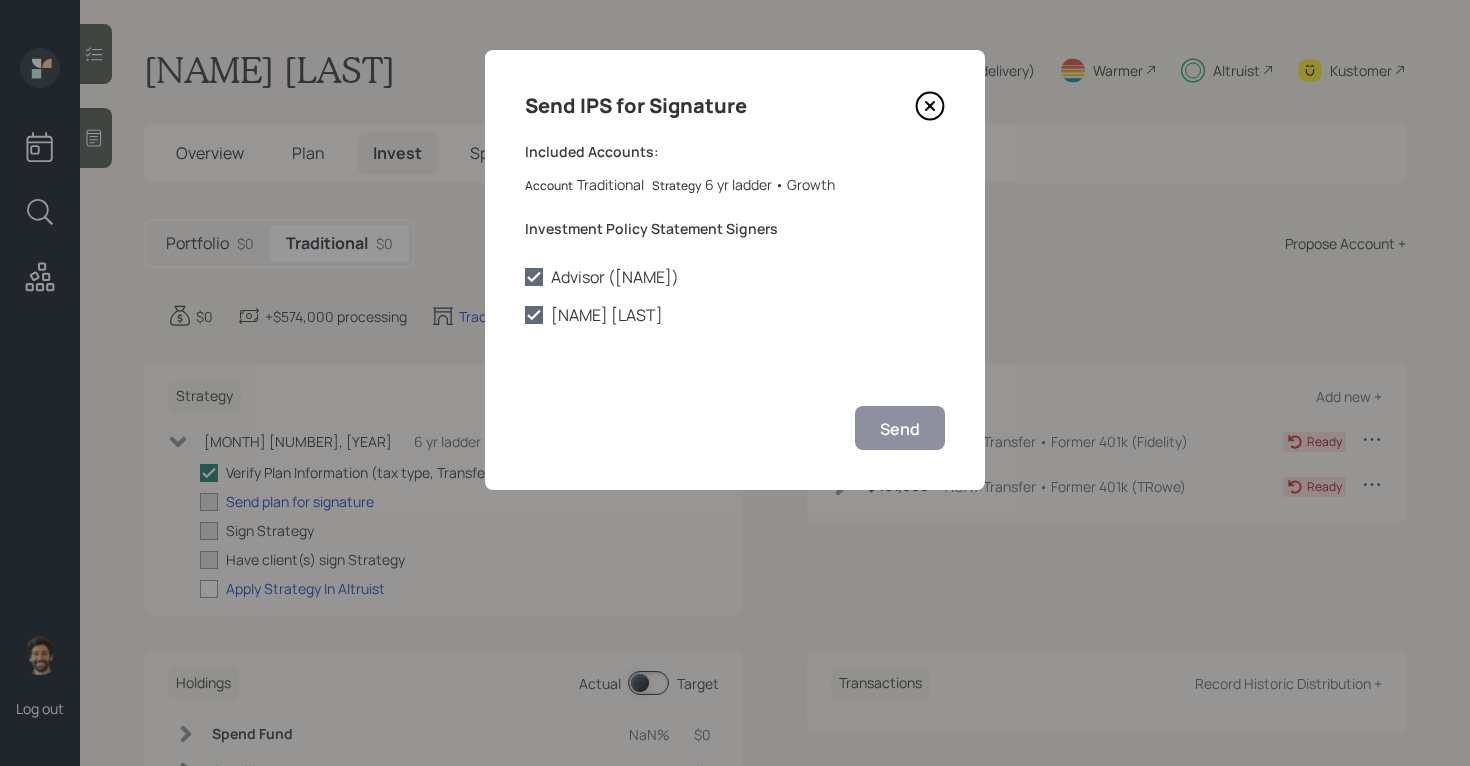 checkbox on "true" 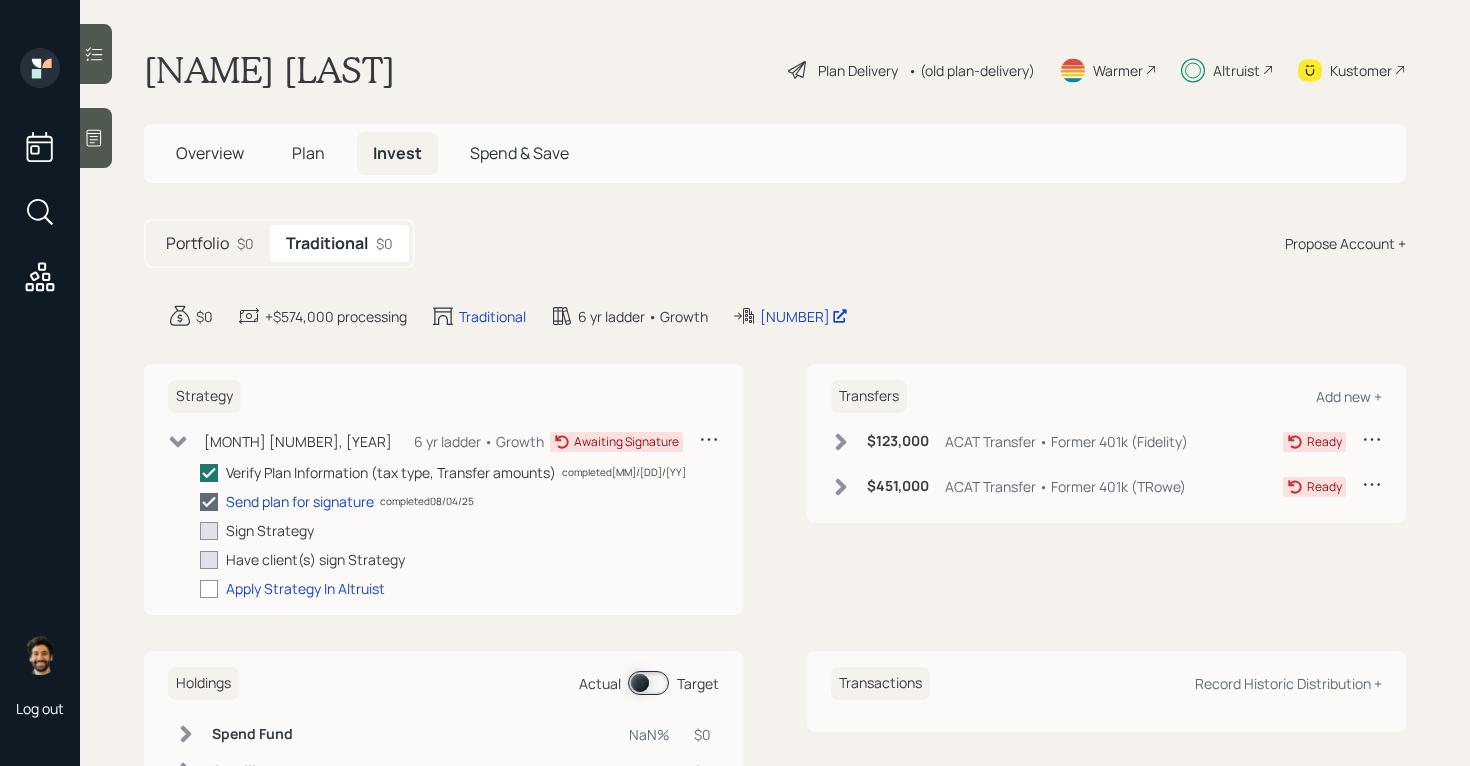 click on "Altruist" at bounding box center (1227, 70) 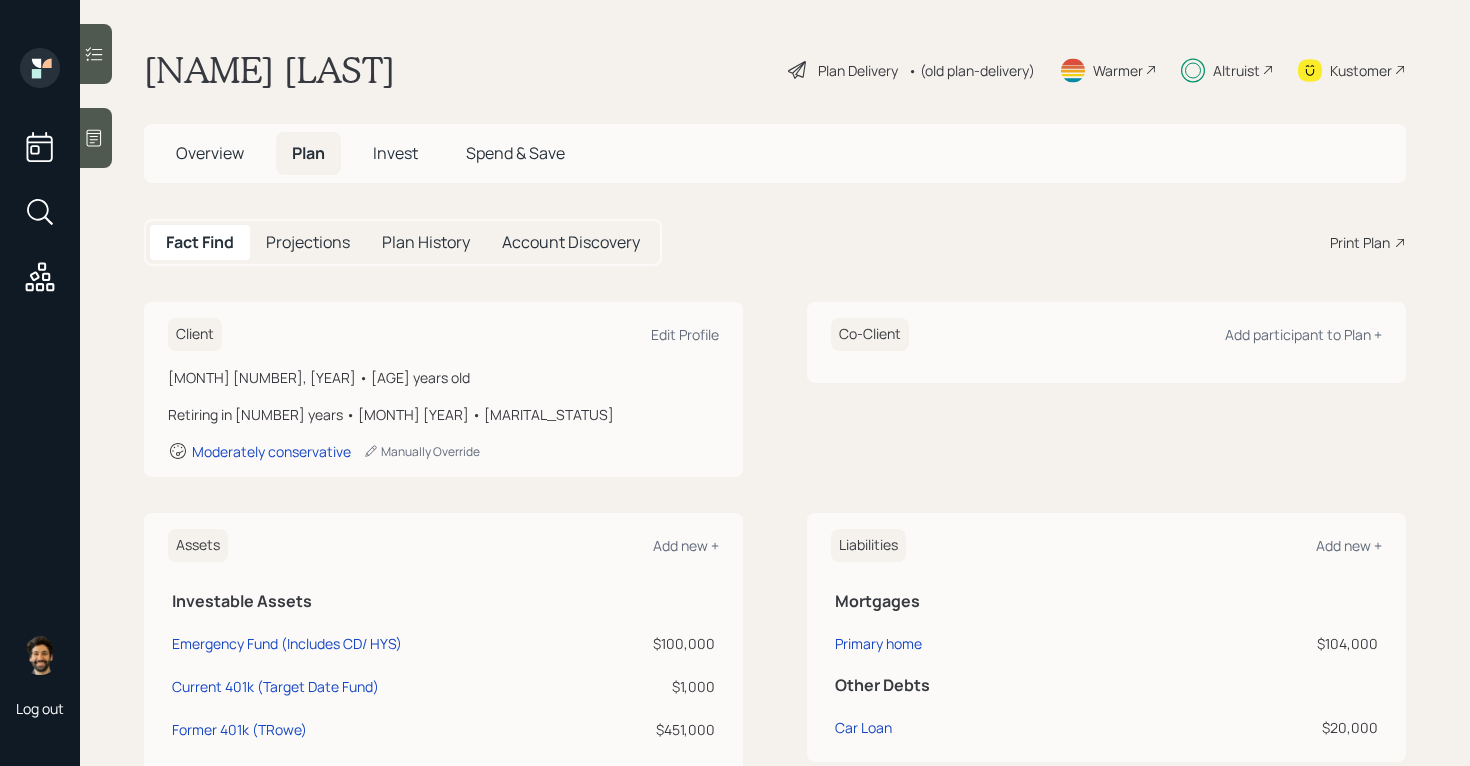 click on "Invest" at bounding box center (395, 153) 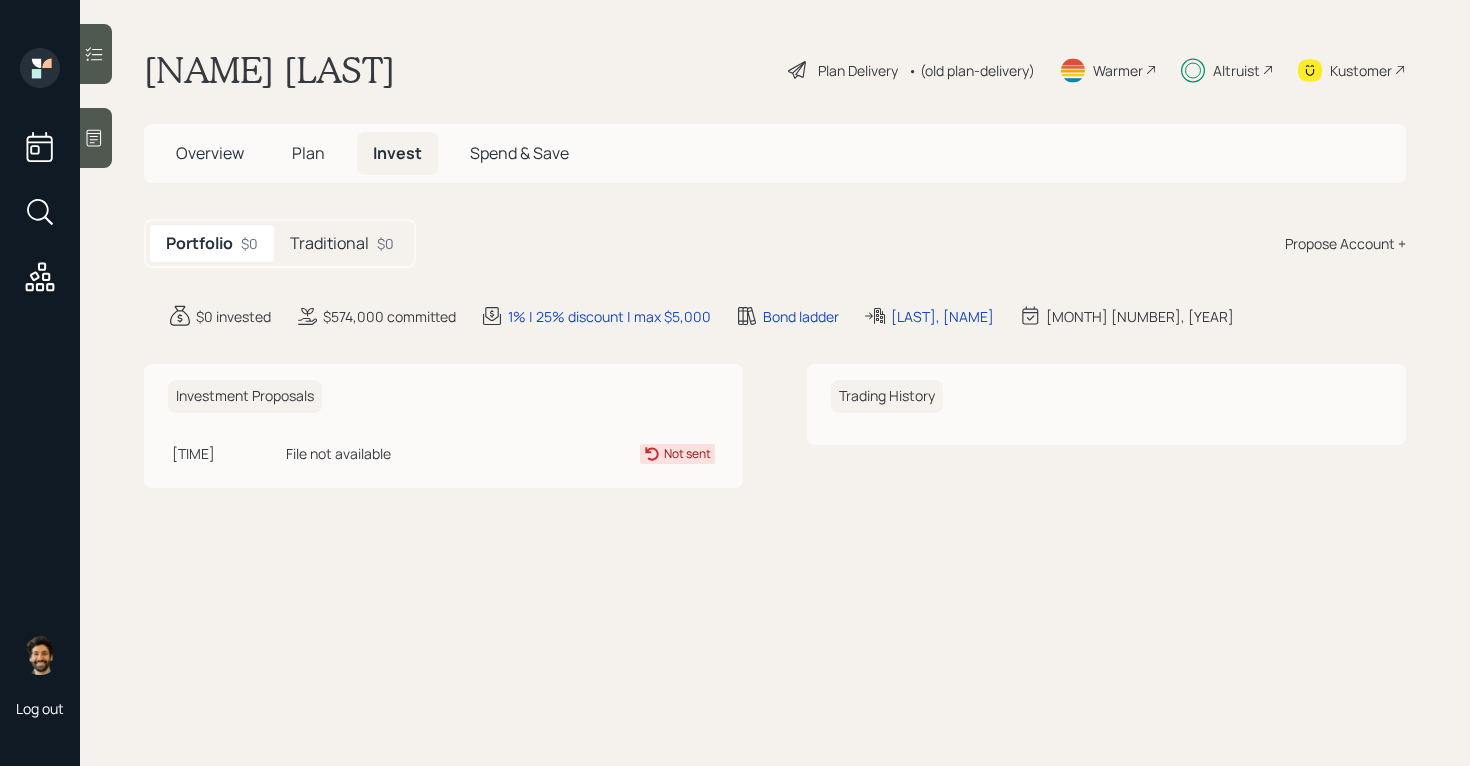 click on "Overview" at bounding box center [210, 153] 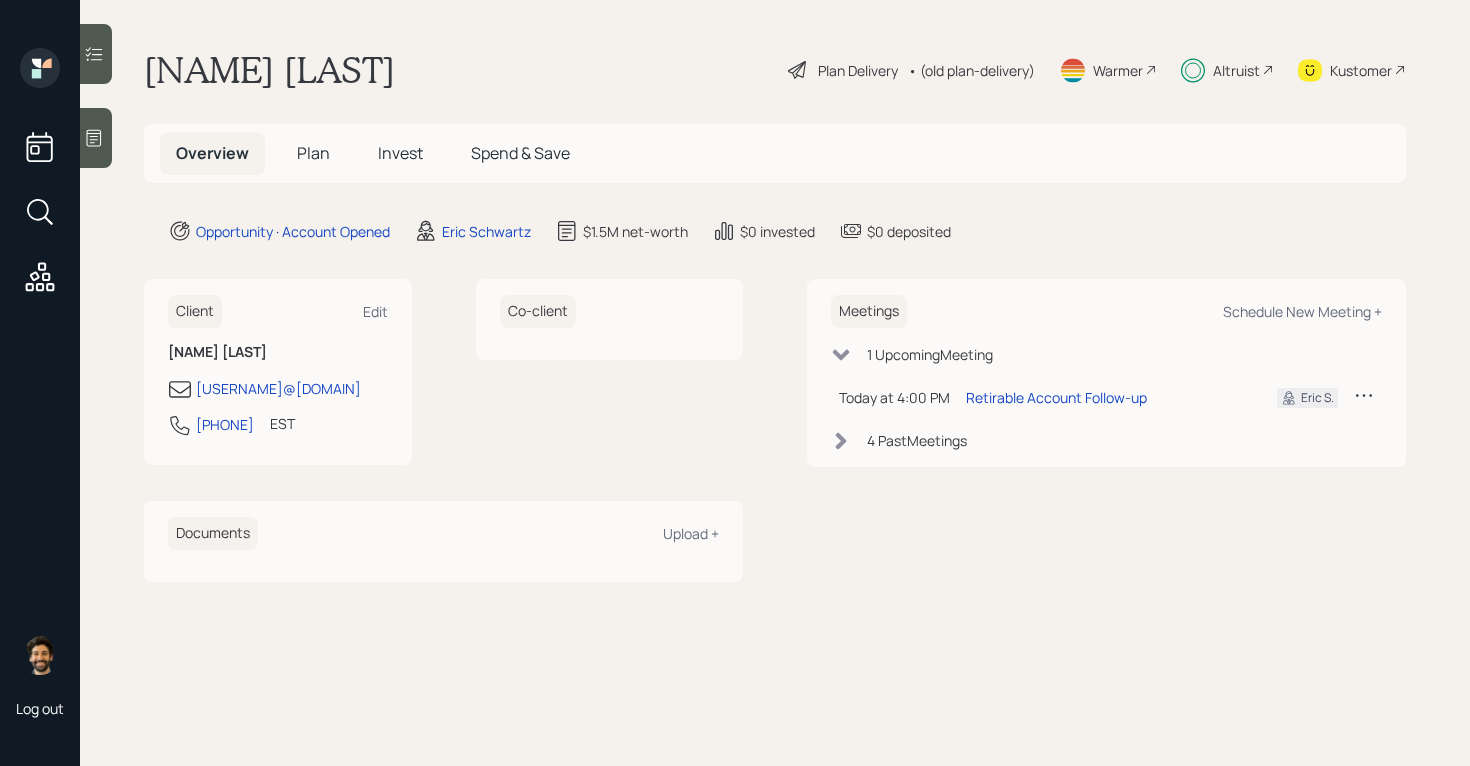 click on "Plan" at bounding box center (313, 153) 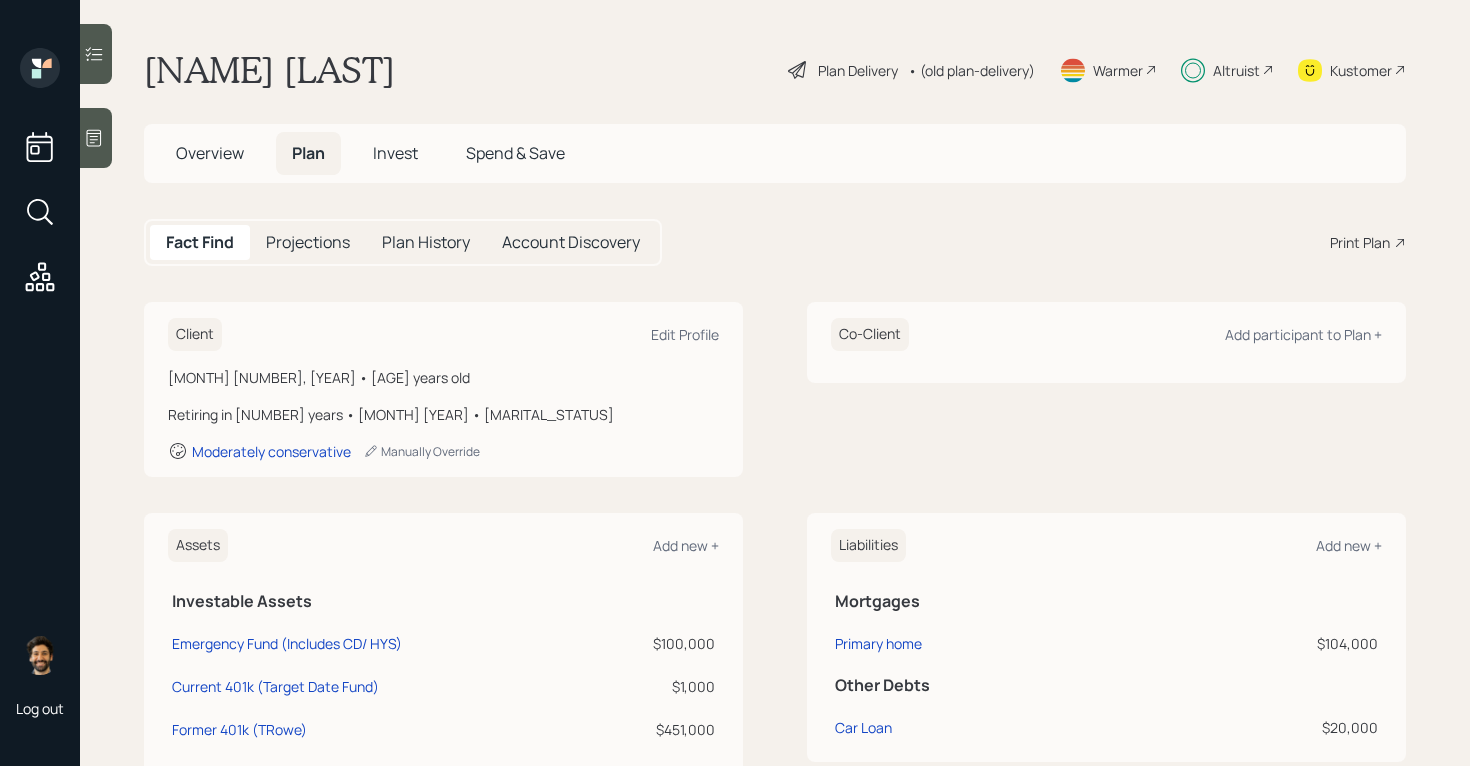 click on "Invest" at bounding box center [395, 153] 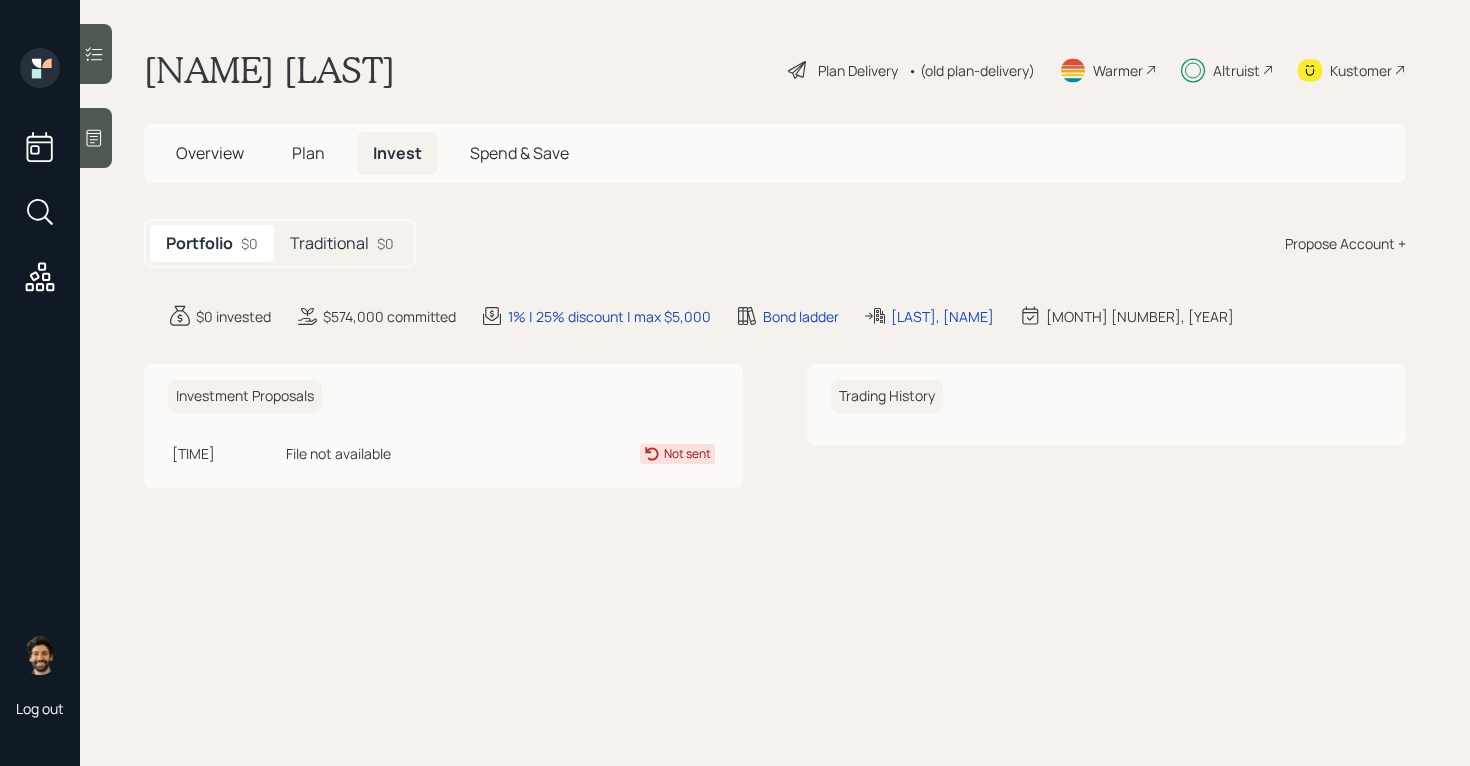 click on "Portfolio $0 Traditional $0" at bounding box center [280, 243] 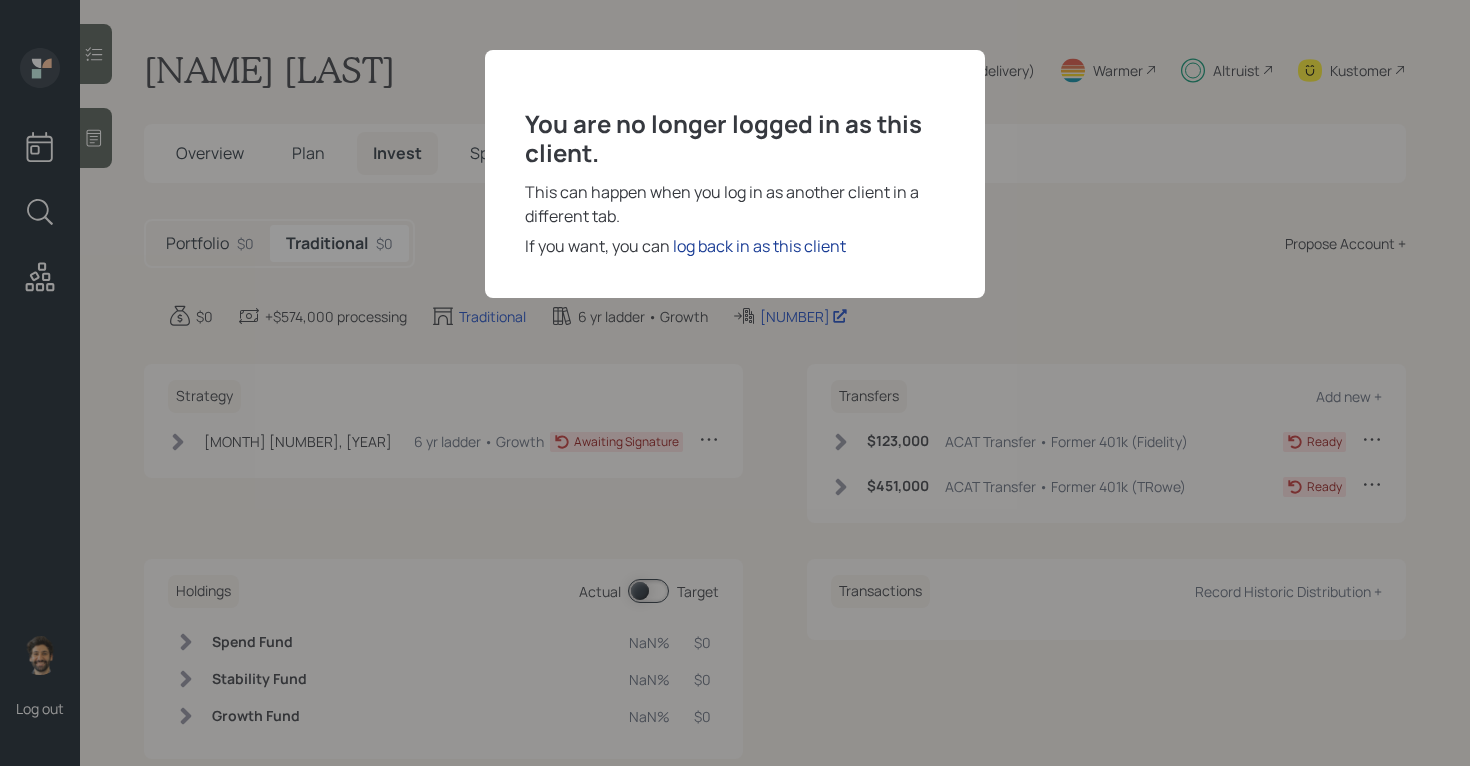 click on "log back in as this client" at bounding box center [759, 246] 